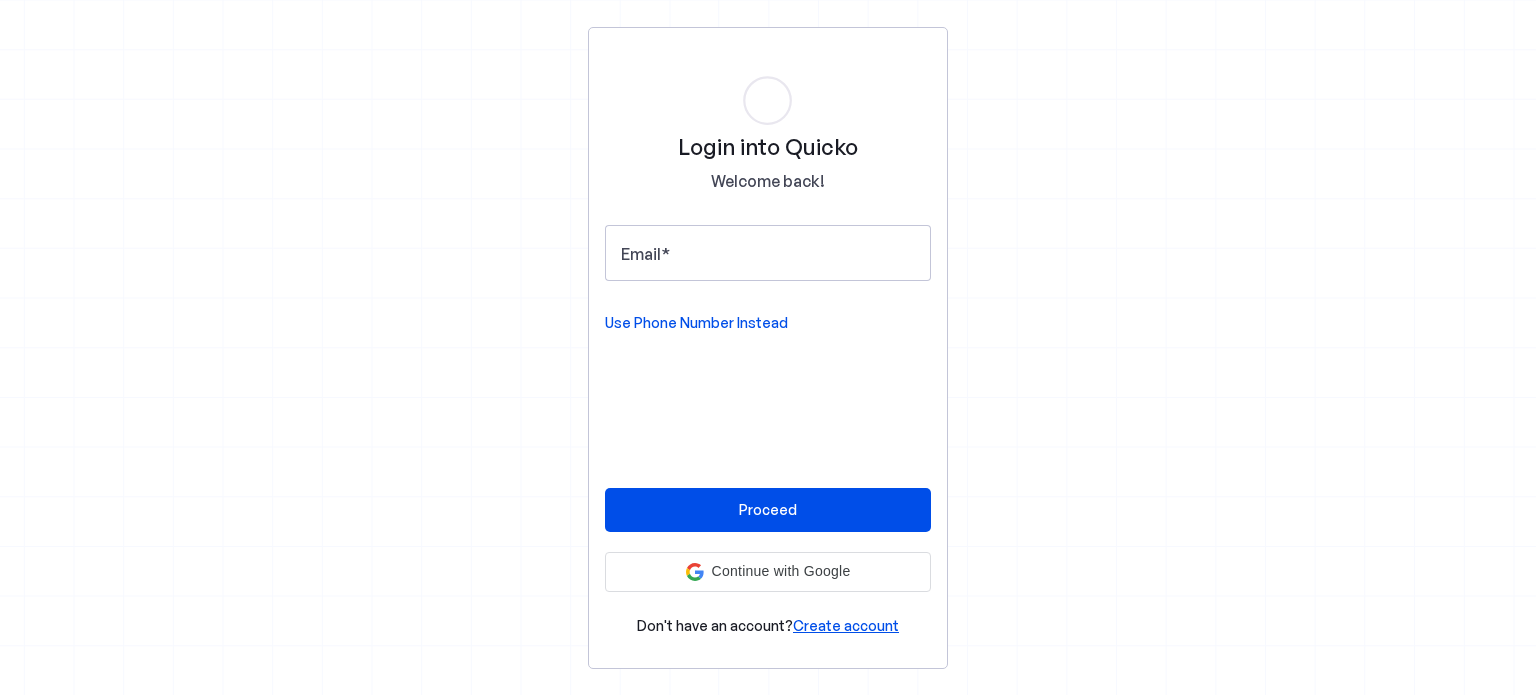 scroll, scrollTop: 0, scrollLeft: 0, axis: both 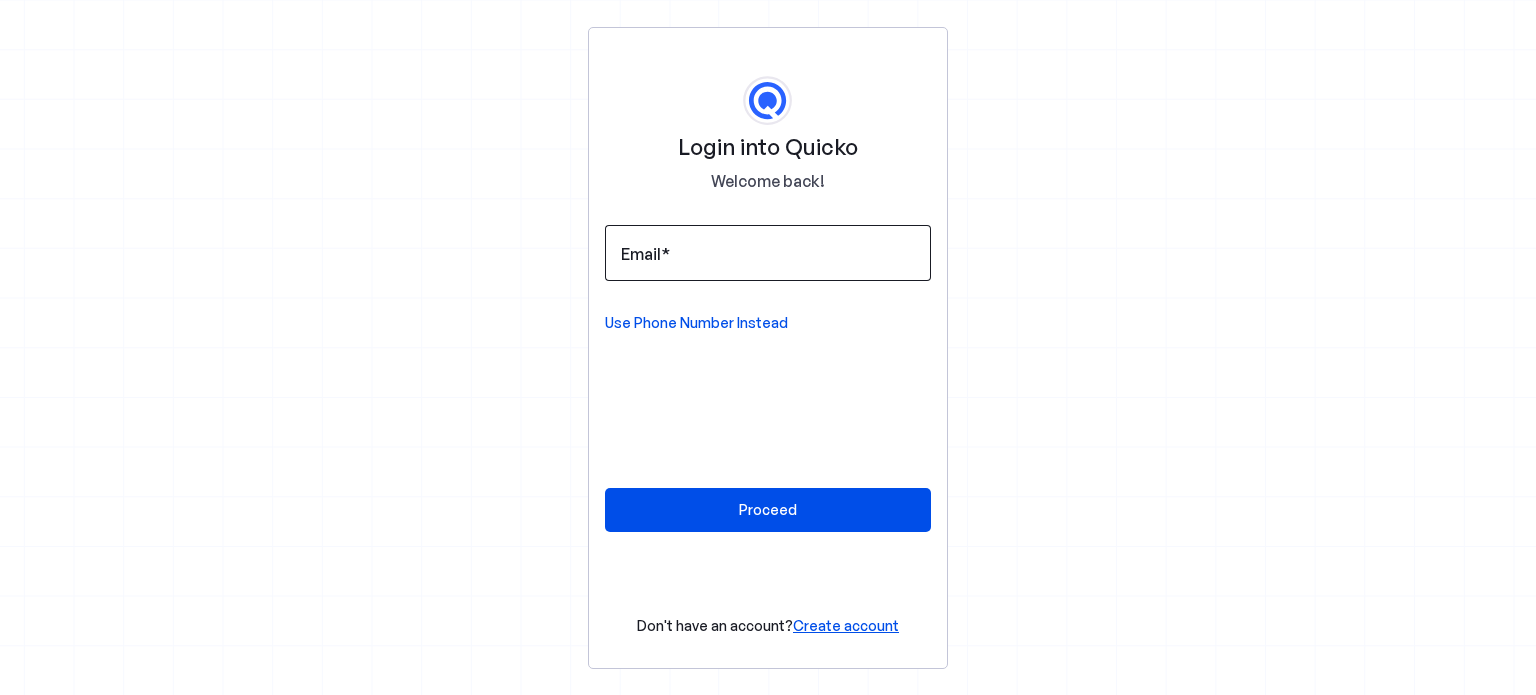 drag, startPoint x: 0, startPoint y: 0, endPoint x: 737, endPoint y: 261, distance: 781.85034 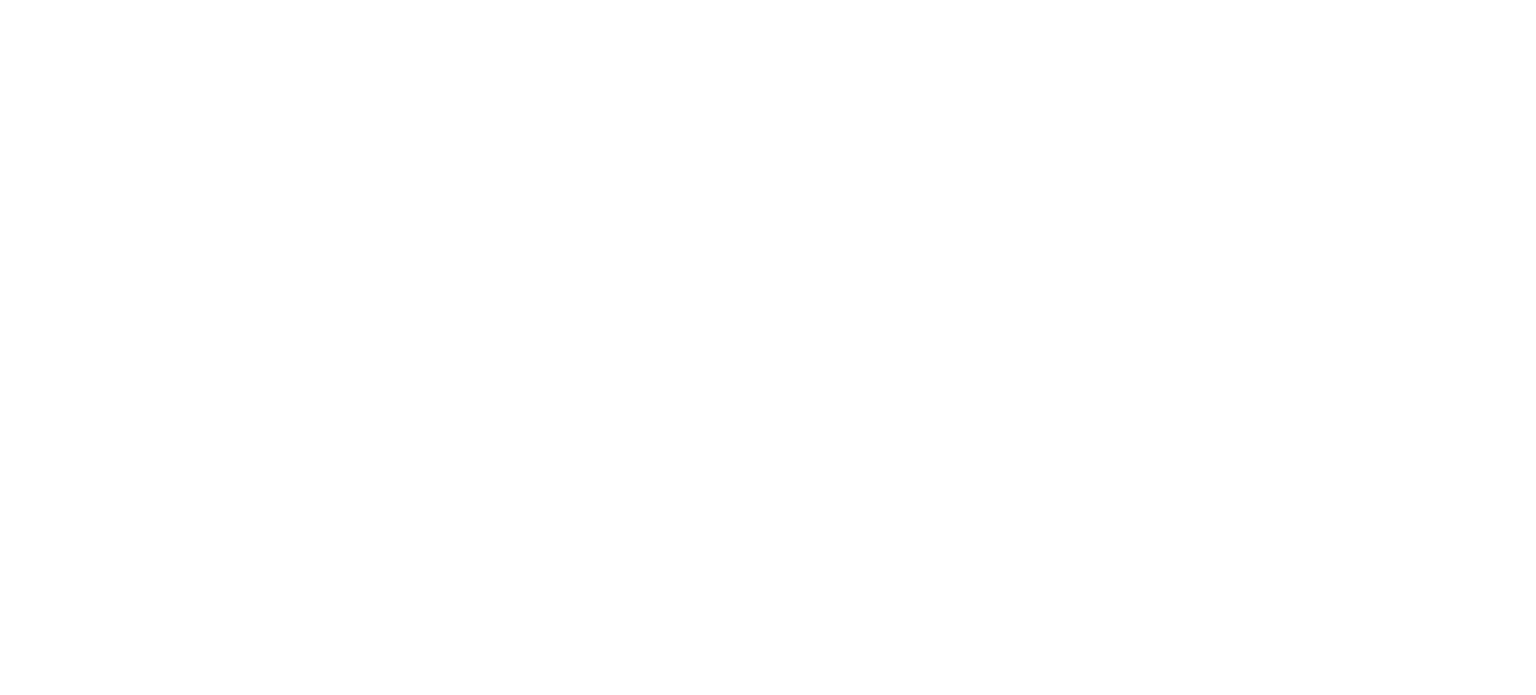 scroll, scrollTop: 0, scrollLeft: 0, axis: both 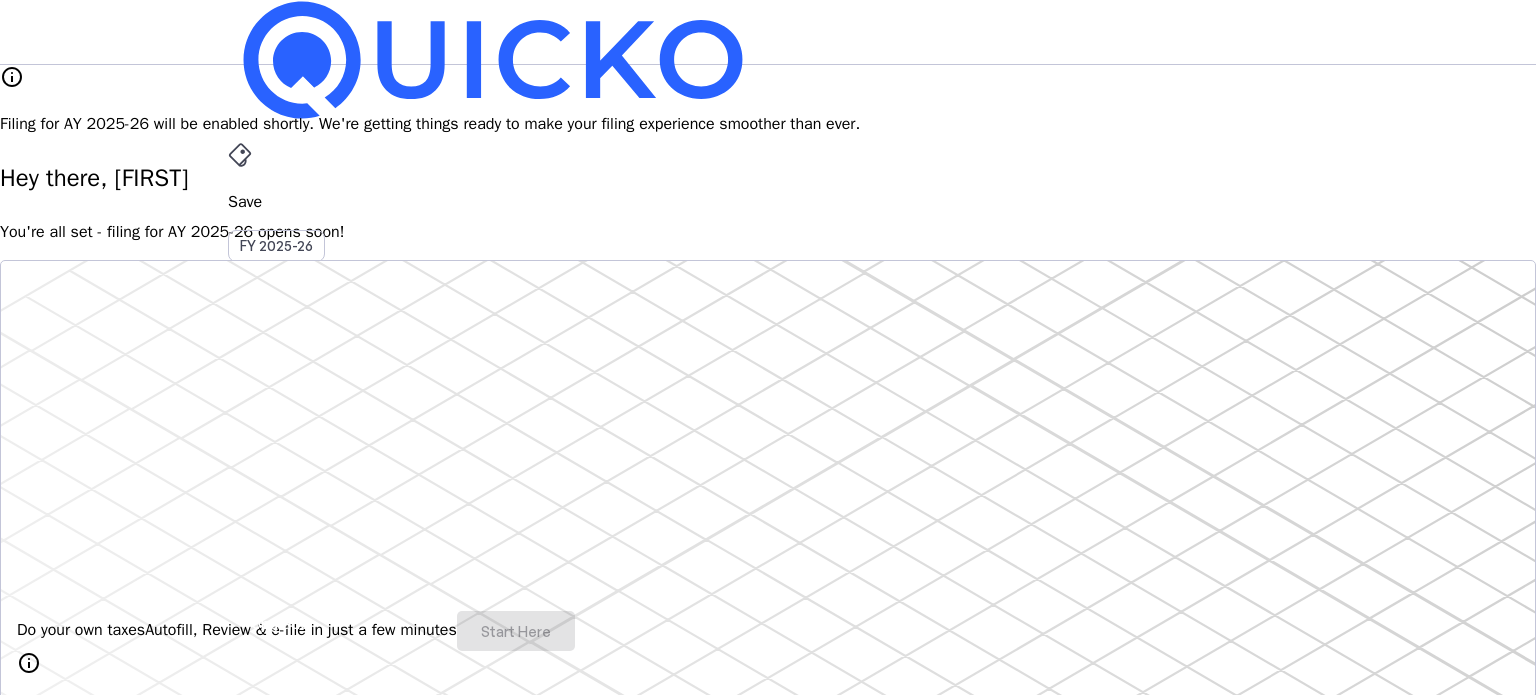 click on "File" at bounding box center (768, 408) 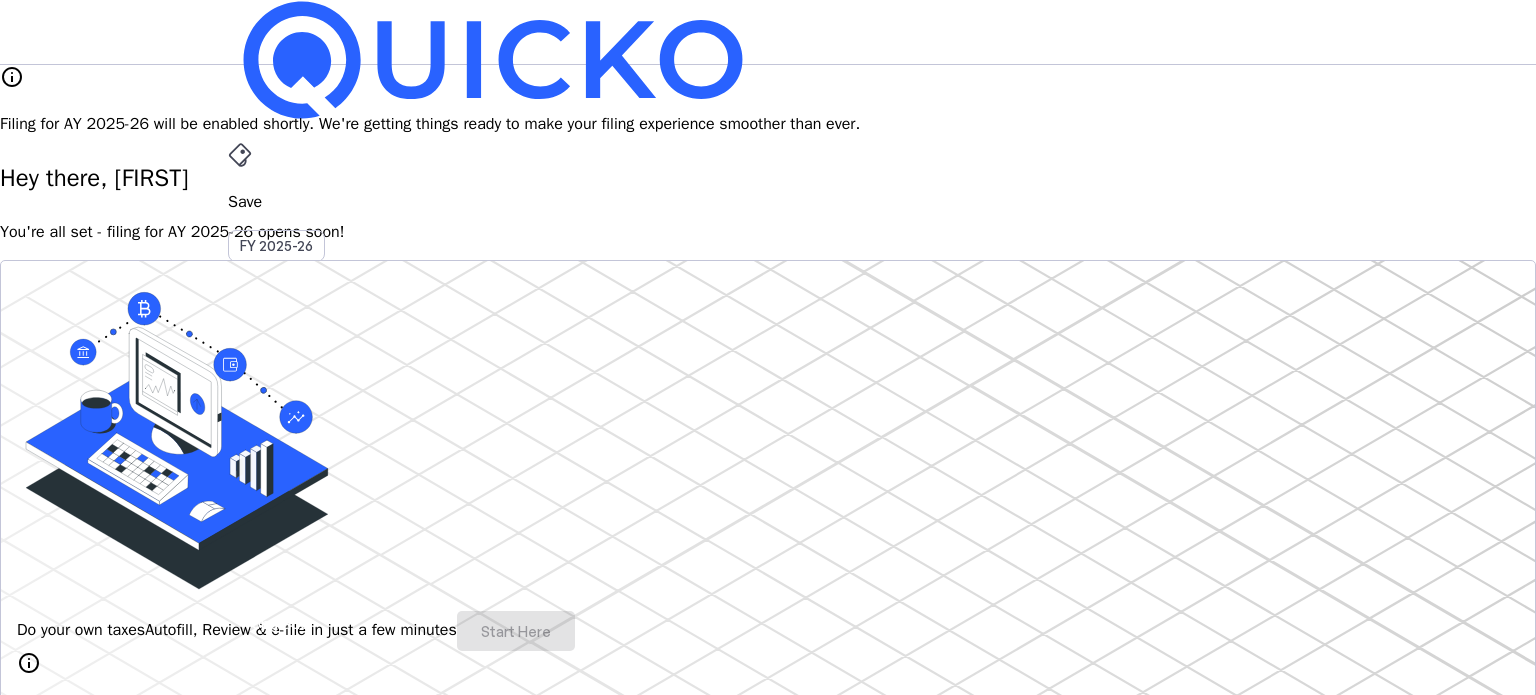 scroll, scrollTop: 0, scrollLeft: 0, axis: both 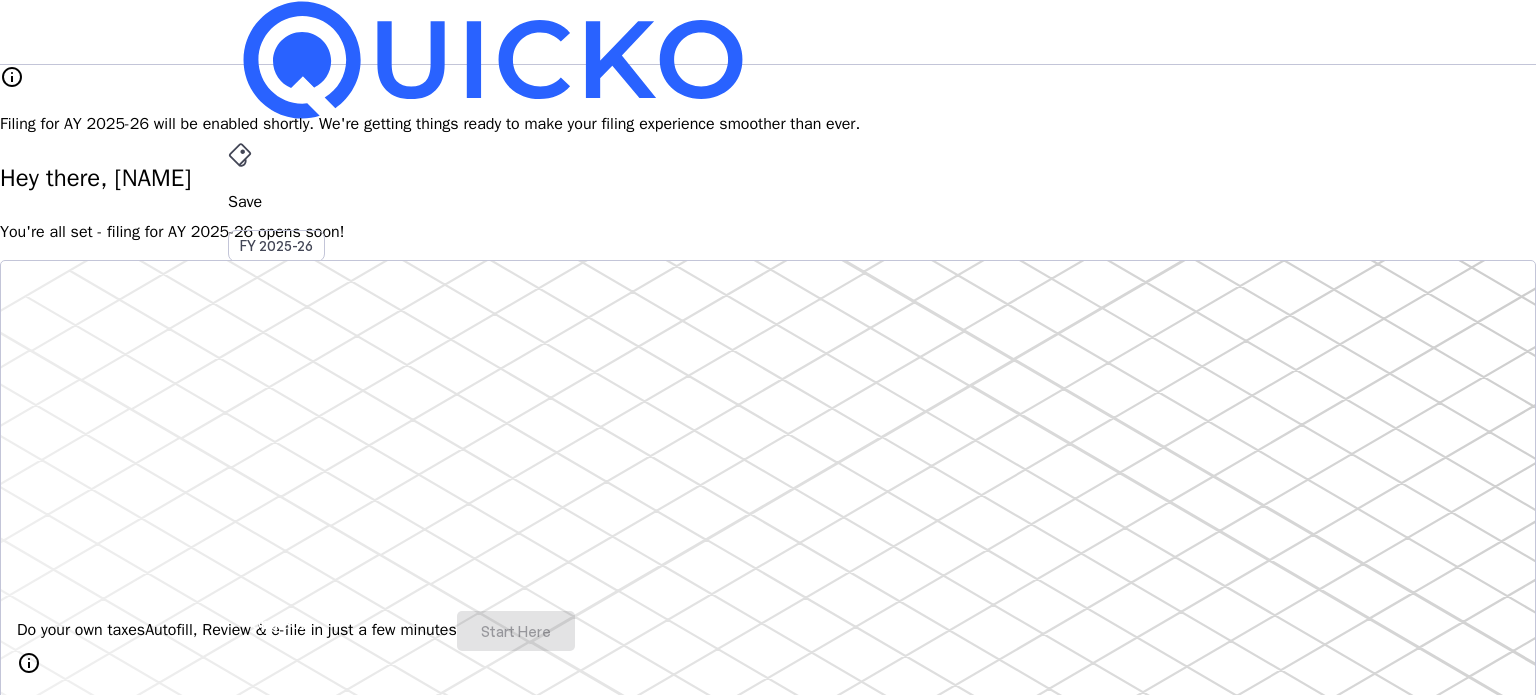 click on "File" at bounding box center (768, 408) 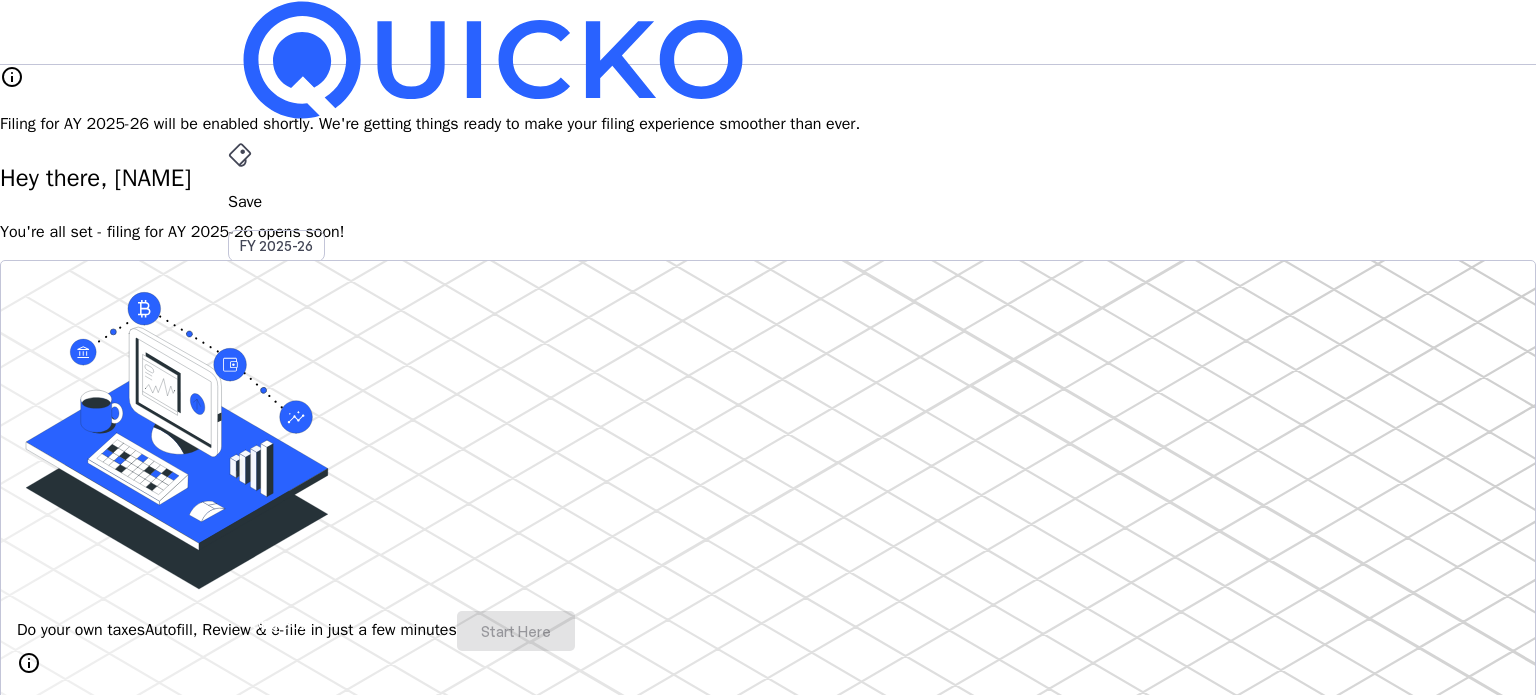 click on "arrow_drop_down" at bounding box center [240, 536] 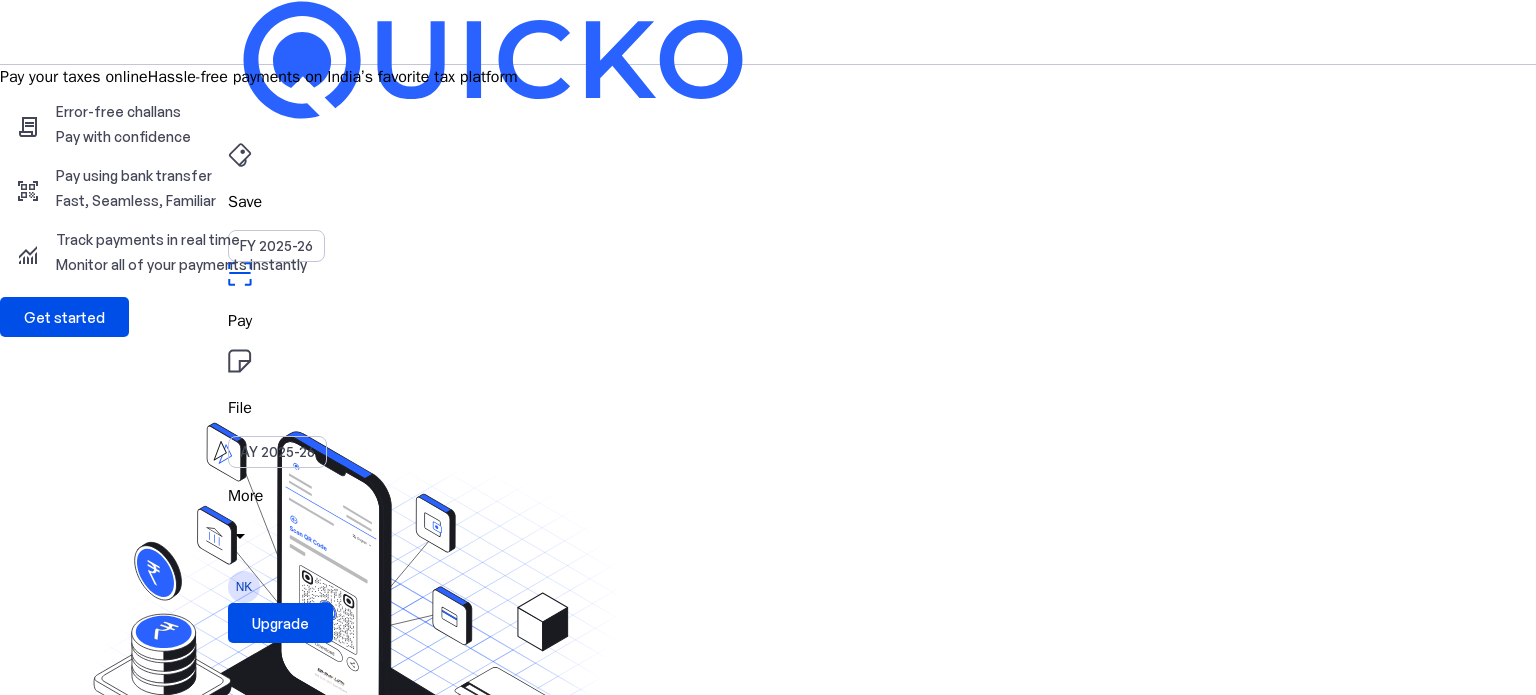 click on "File" at bounding box center (768, 202) 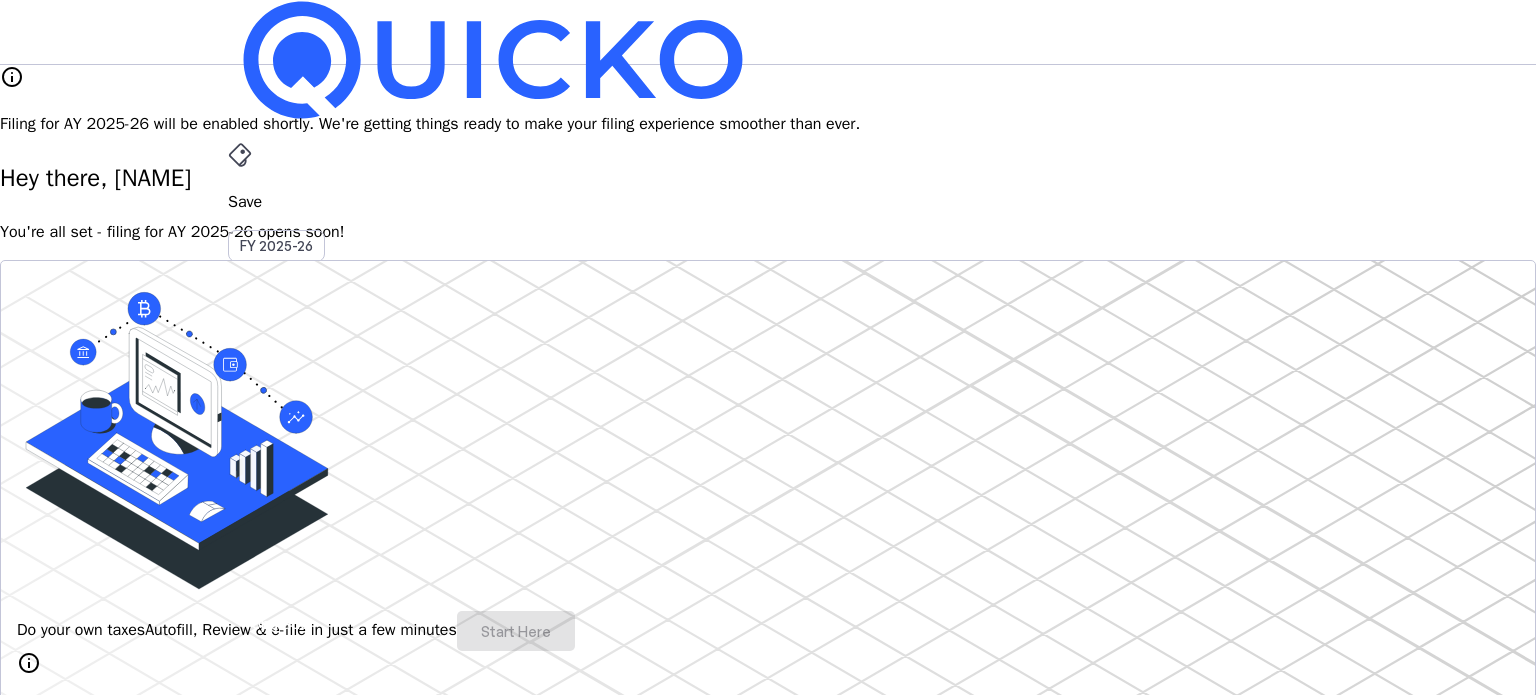 click on "Pay" at bounding box center [768, 202] 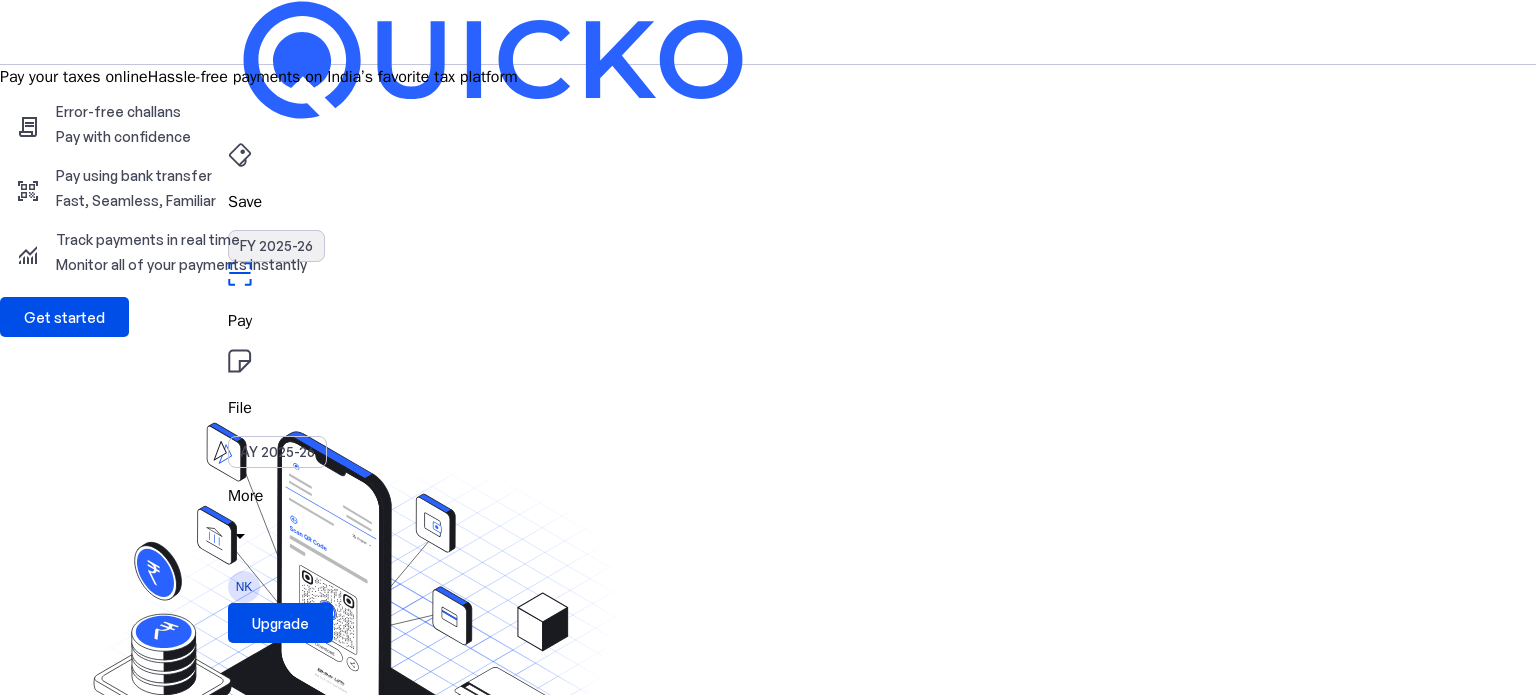 click on "FY 2025-26" at bounding box center [276, 246] 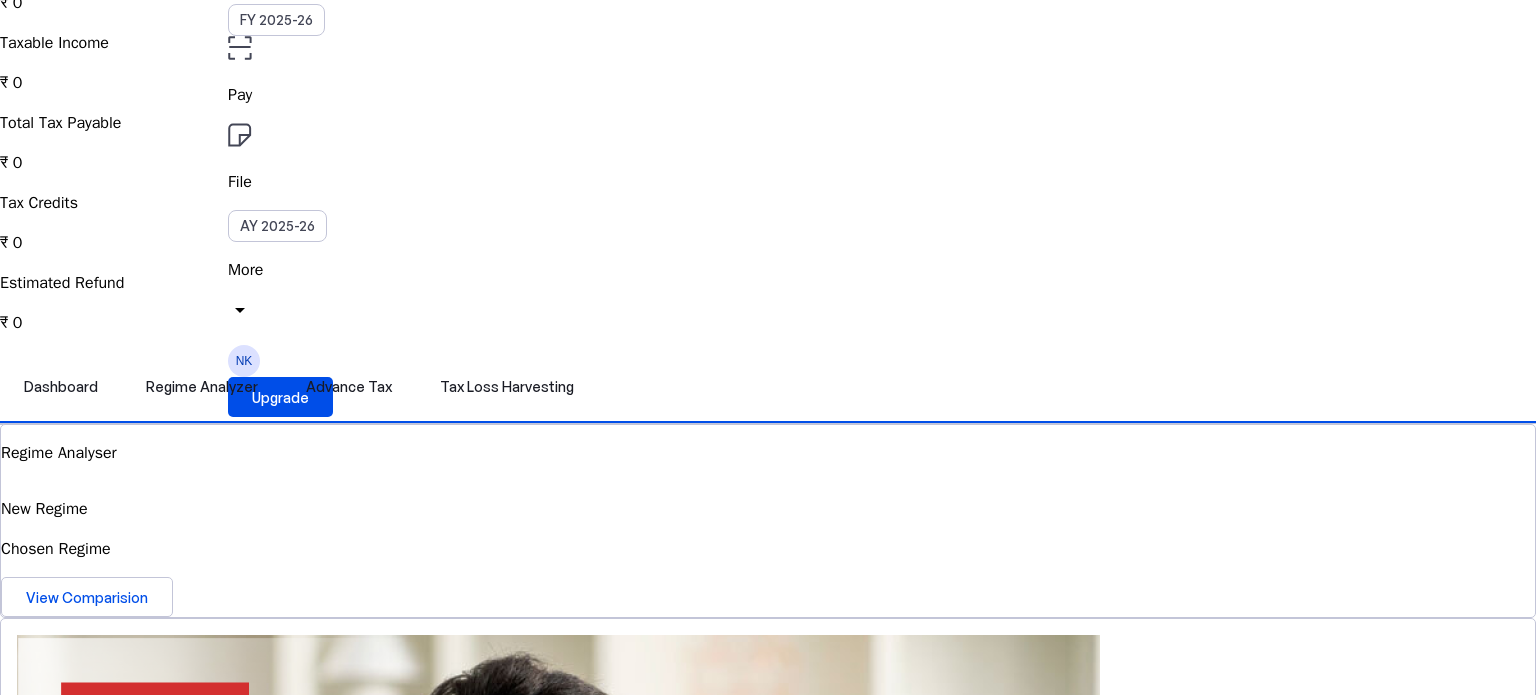 scroll, scrollTop: 224, scrollLeft: 0, axis: vertical 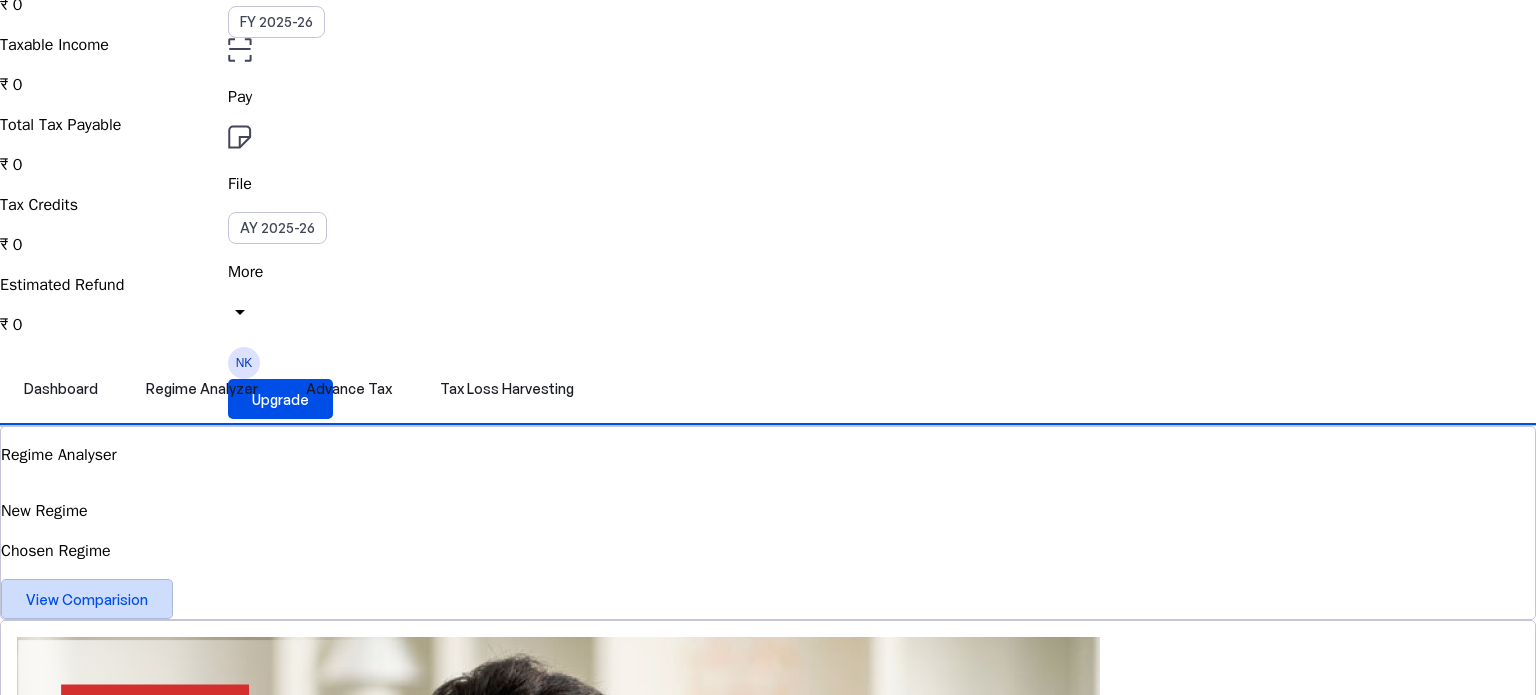 click on "View Comparision" at bounding box center (87, 599) 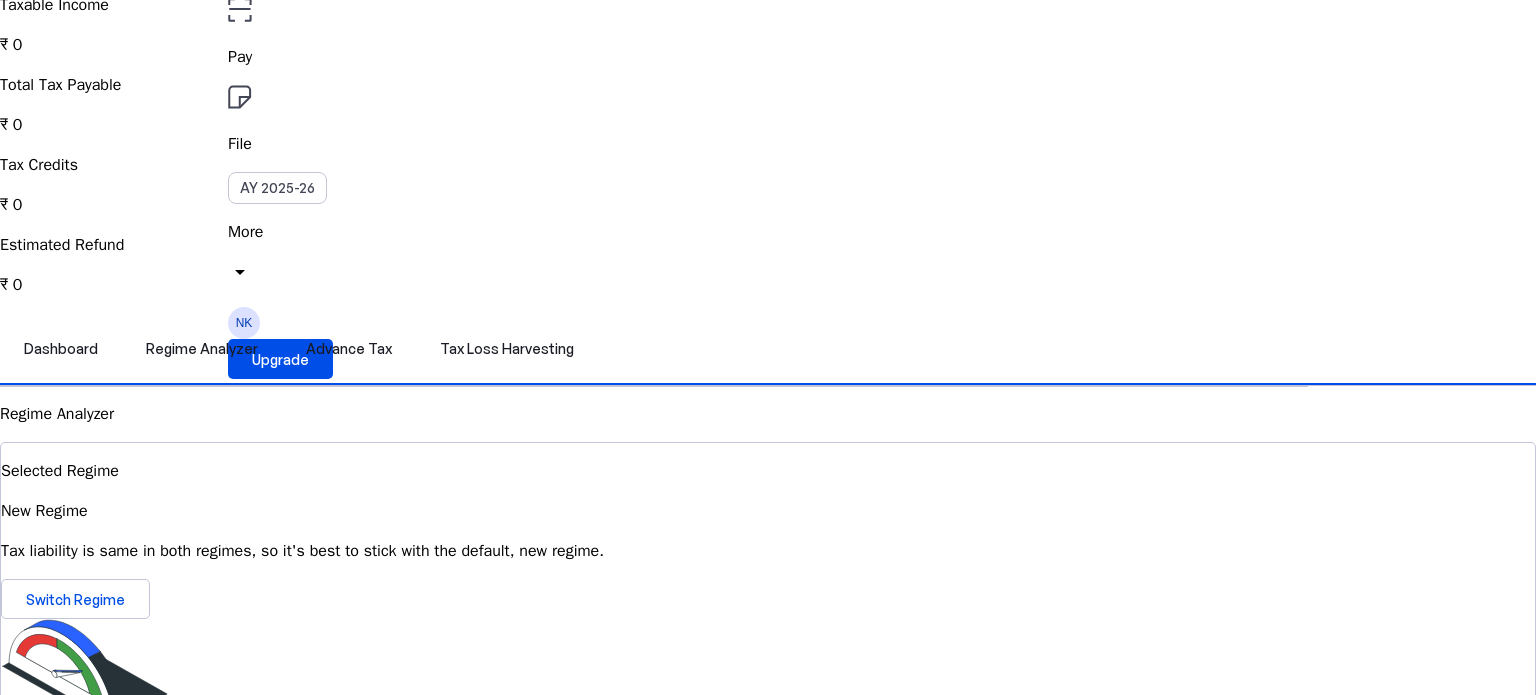 scroll, scrollTop: 96, scrollLeft: 0, axis: vertical 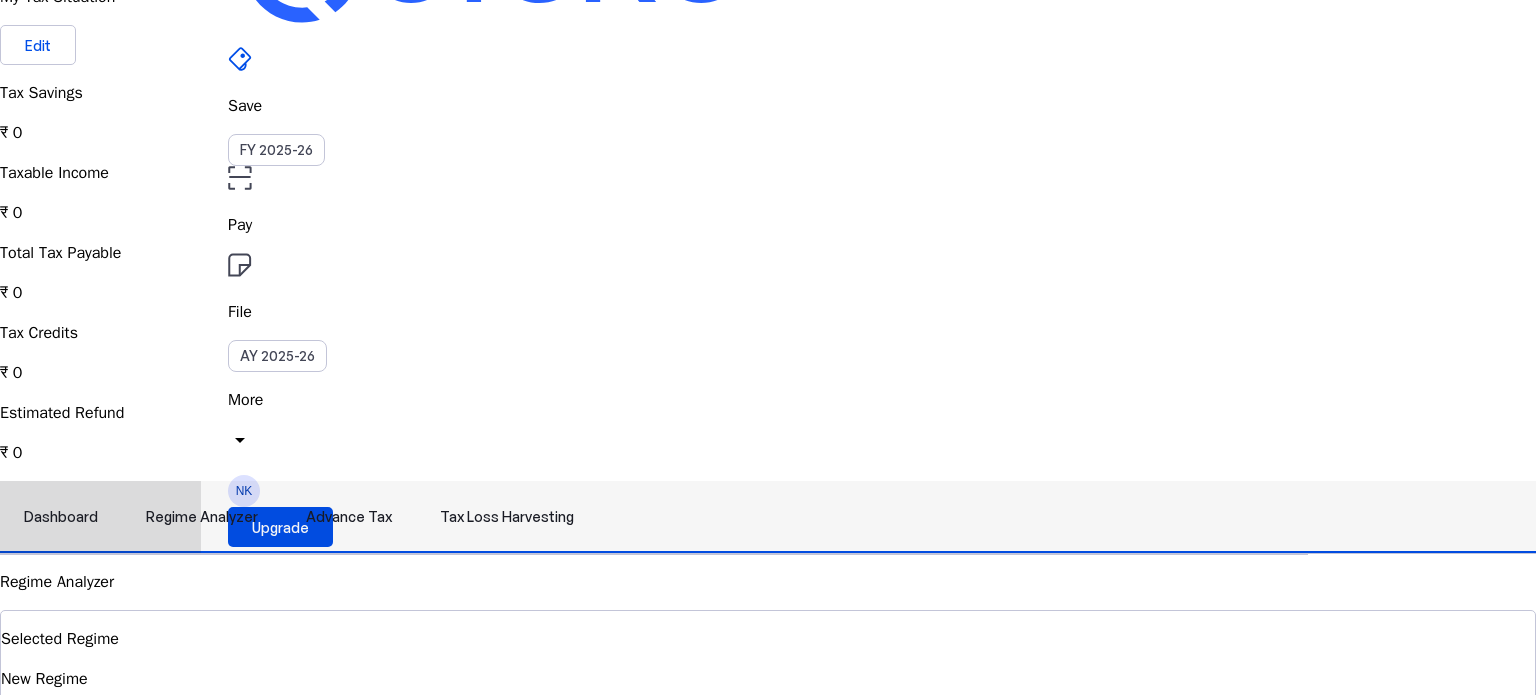 click on "Advance Tax" at bounding box center (349, 517) 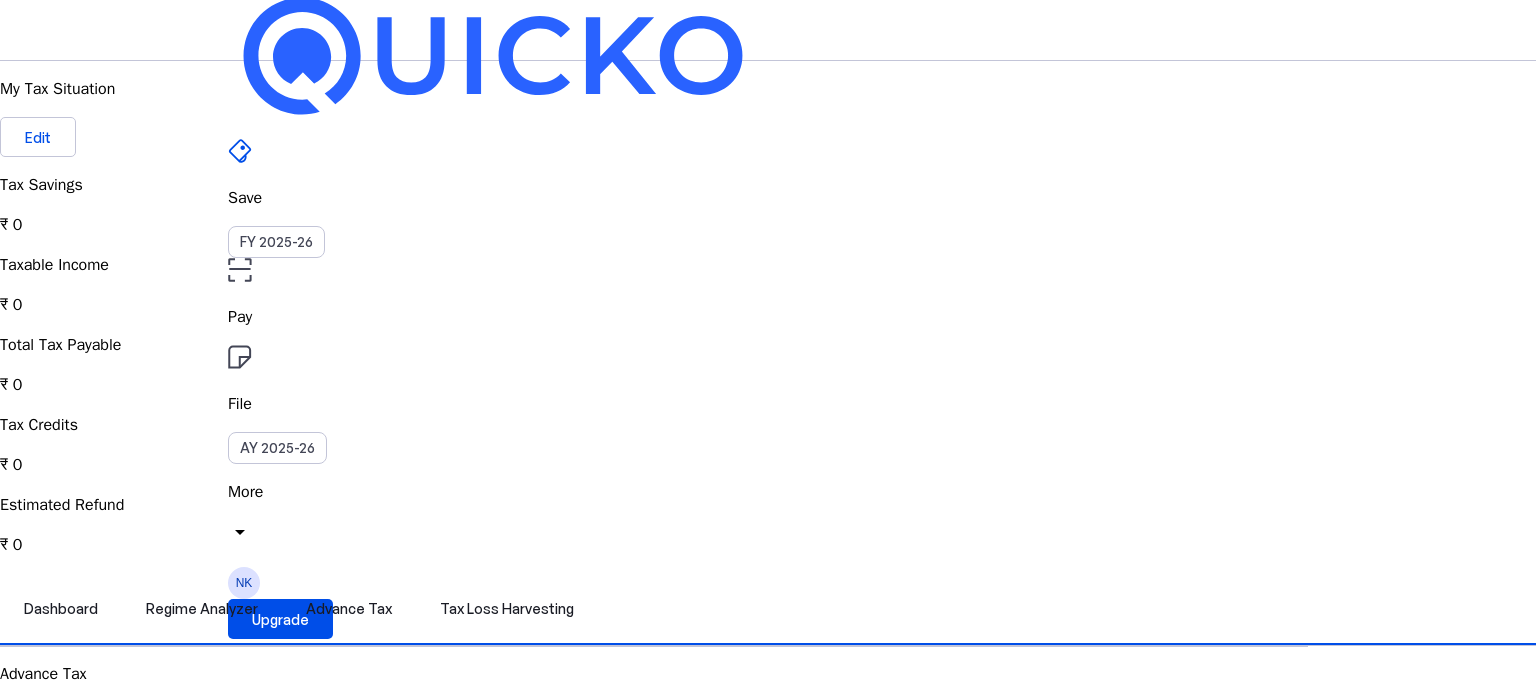 scroll, scrollTop: 0, scrollLeft: 0, axis: both 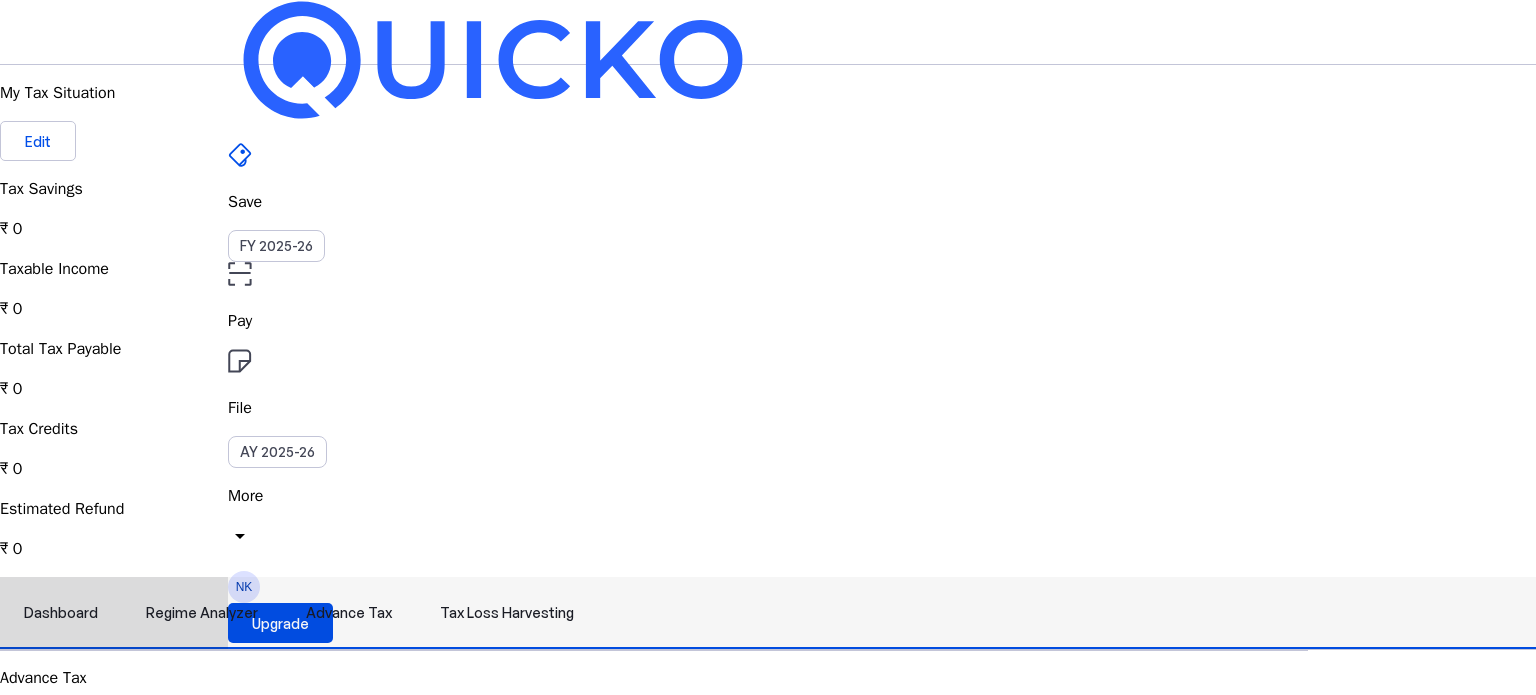 click on "Tax Loss Harvesting" at bounding box center (507, 613) 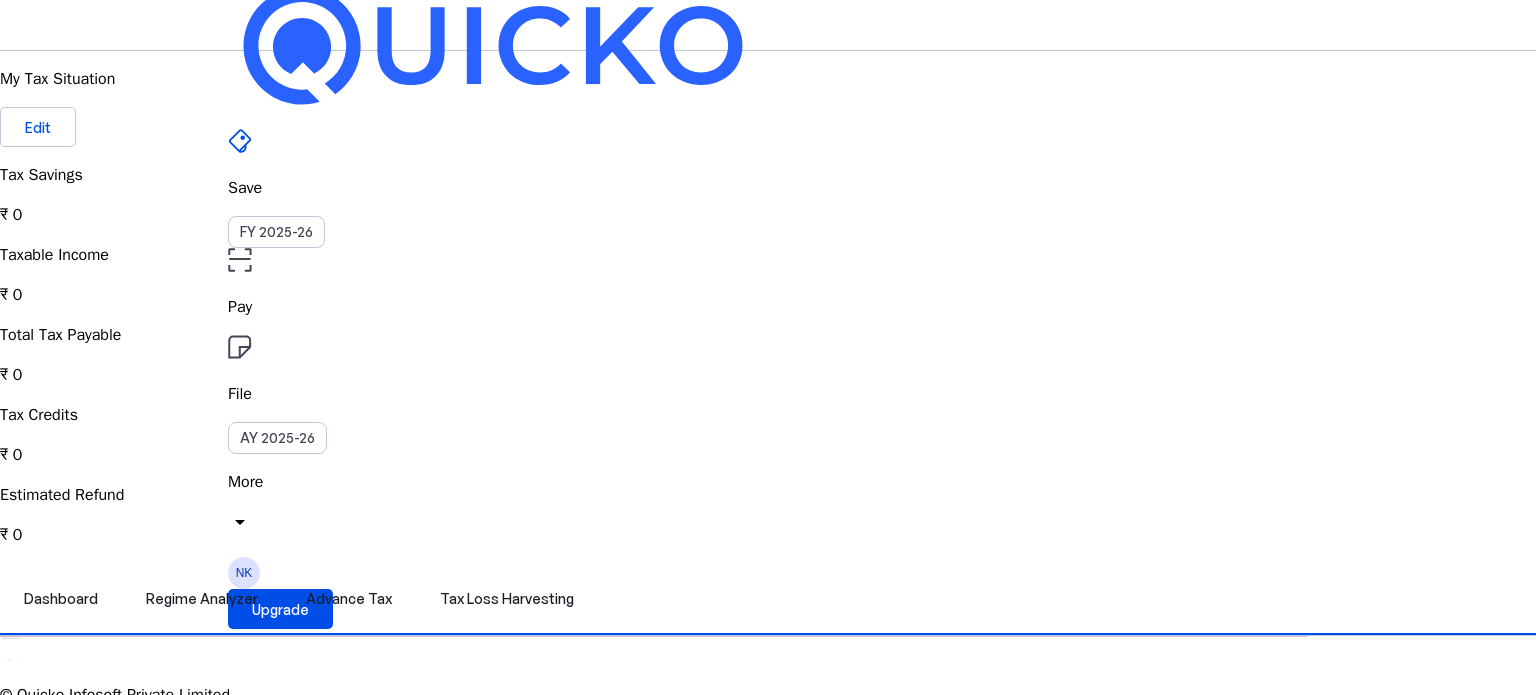 scroll, scrollTop: 0, scrollLeft: 0, axis: both 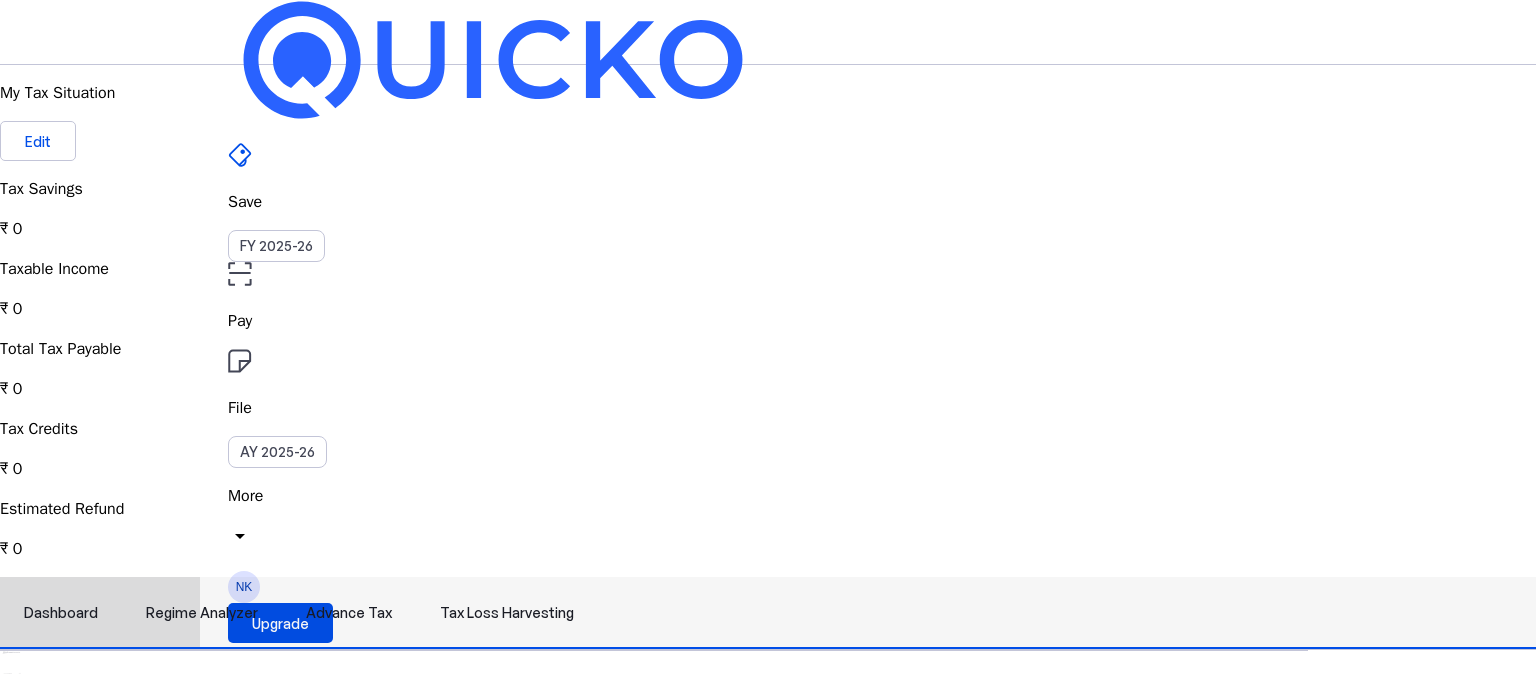 click on "Dashboard" at bounding box center (61, 613) 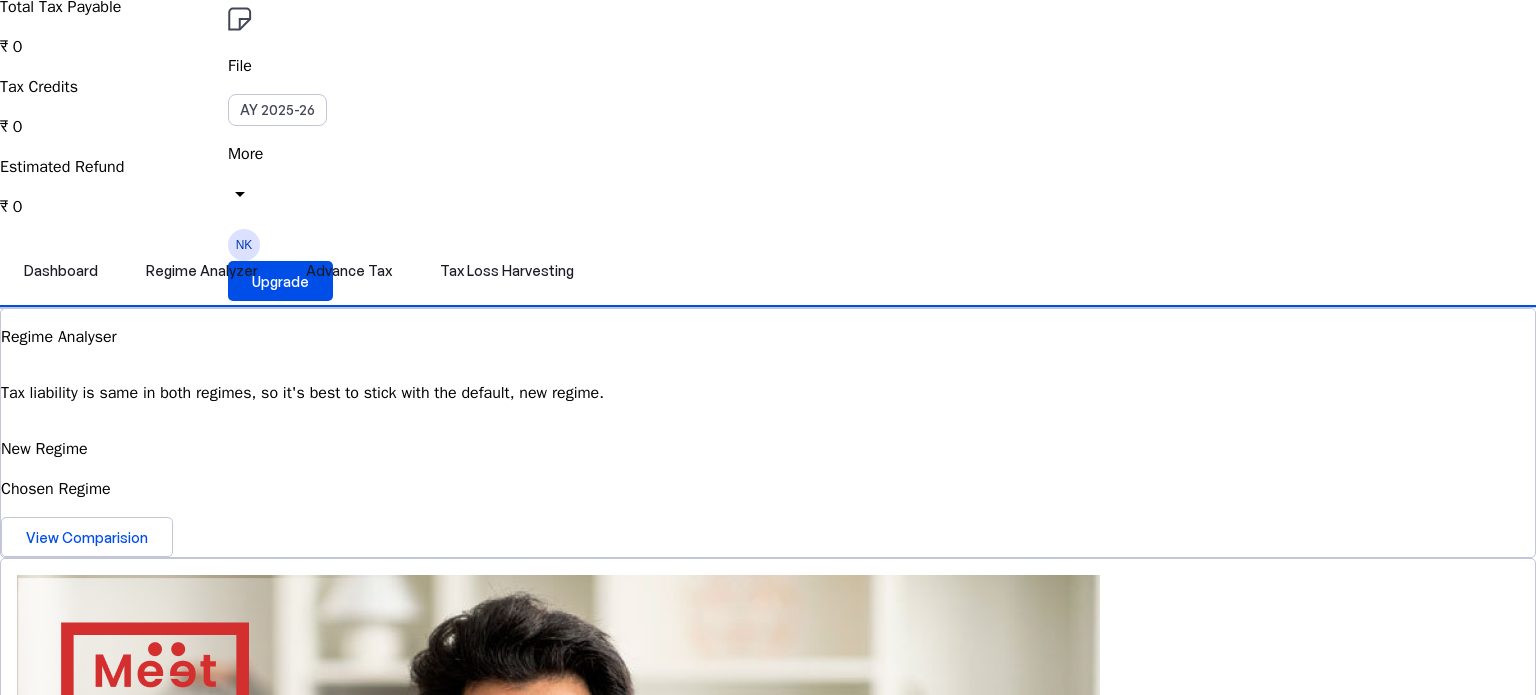 scroll, scrollTop: 0, scrollLeft: 0, axis: both 